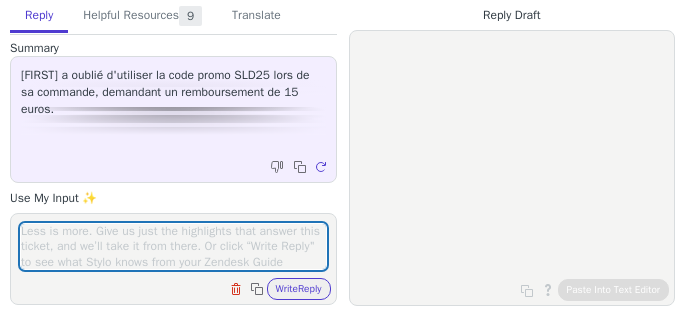 scroll, scrollTop: 0, scrollLeft: 0, axis: both 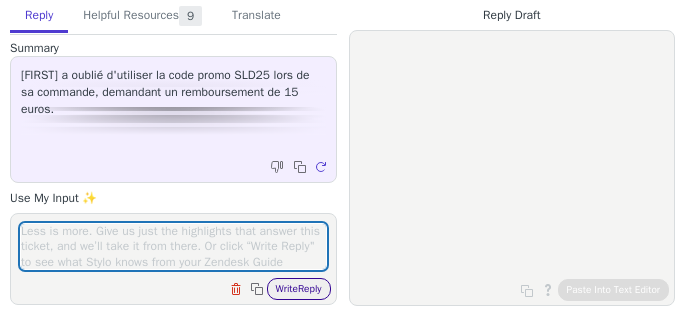 click on "Write  Reply" at bounding box center (299, 289) 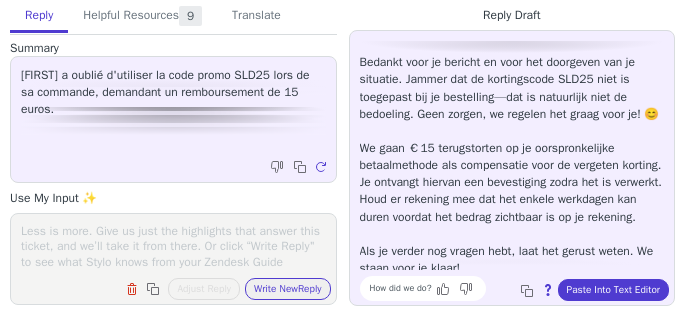 scroll, scrollTop: 20, scrollLeft: 0, axis: vertical 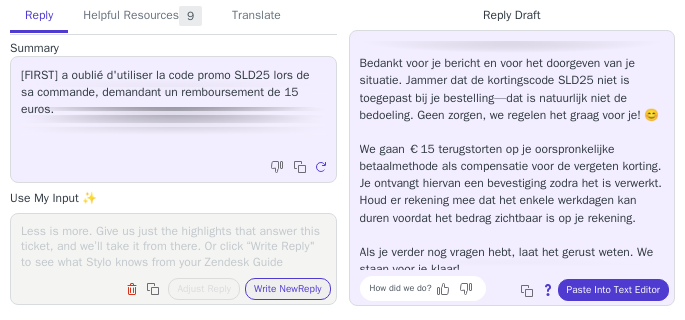 click at bounding box center [173, 246] 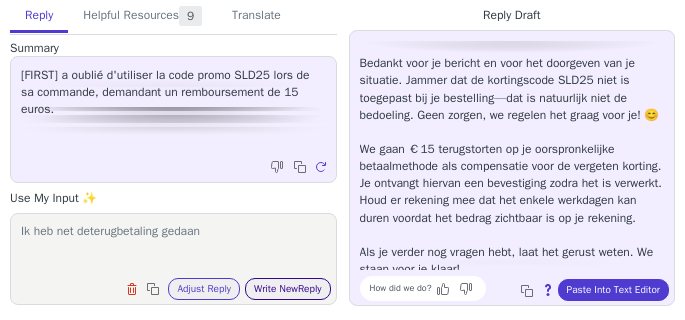 type on "Ik heb net deterugbetaling gedaan" 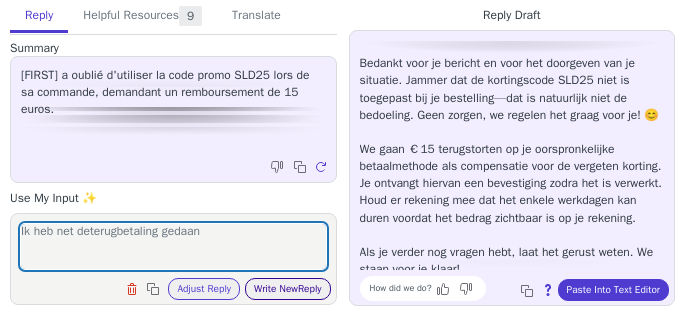 click on "Write New  Reply" at bounding box center [288, 289] 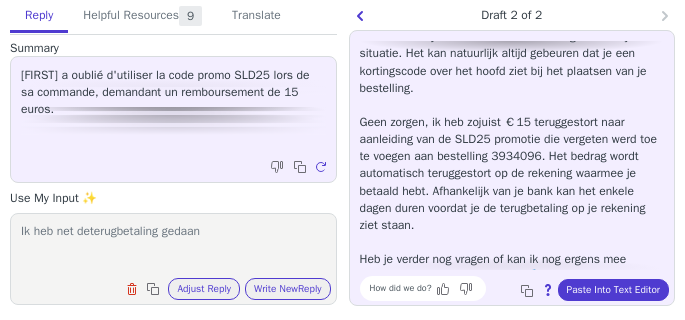 scroll, scrollTop: 48, scrollLeft: 0, axis: vertical 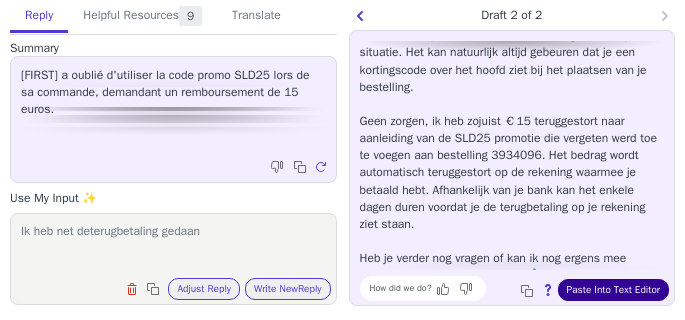 click on "Paste Into Text Editor" at bounding box center [613, 290] 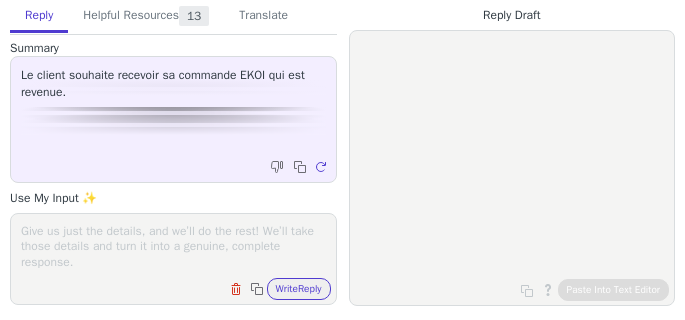 scroll, scrollTop: 0, scrollLeft: 0, axis: both 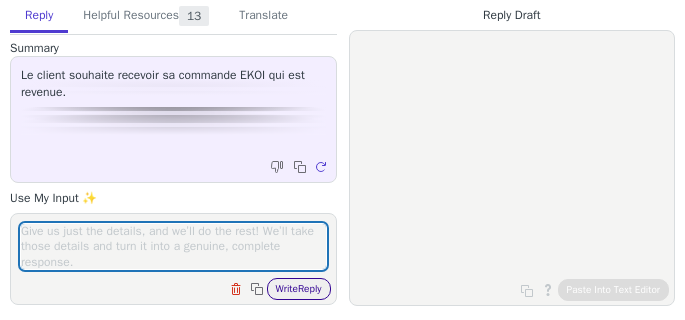 click on "Write  Reply" at bounding box center (299, 289) 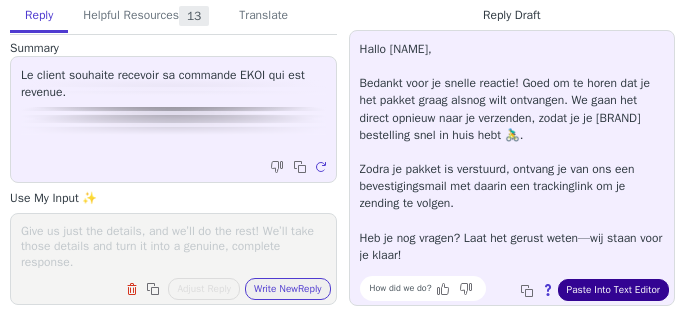 click on "Paste Into Text Editor" at bounding box center (613, 290) 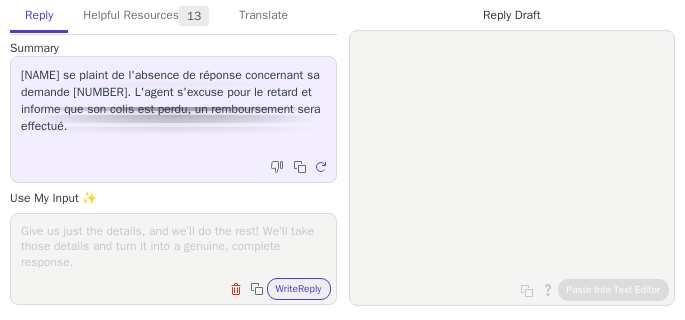 scroll, scrollTop: 0, scrollLeft: 0, axis: both 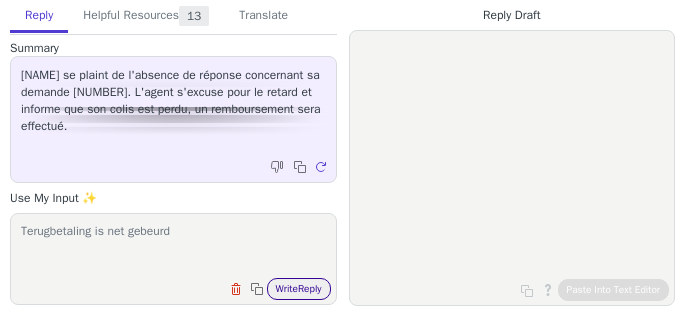 type on "Terugbetaling is net gebeurd" 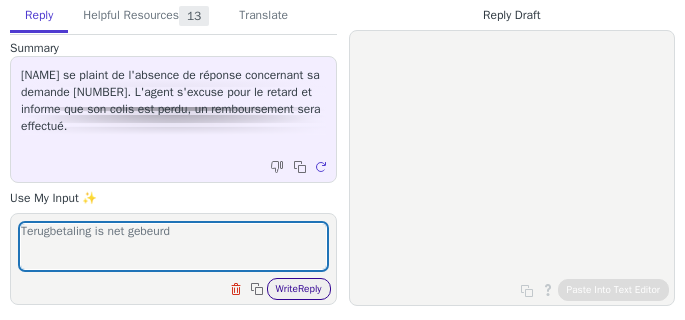 click on "Write  Reply" at bounding box center (299, 289) 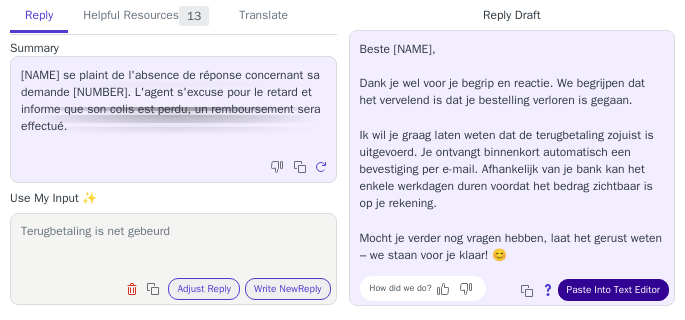 click on "Paste Into Text Editor" at bounding box center [613, 290] 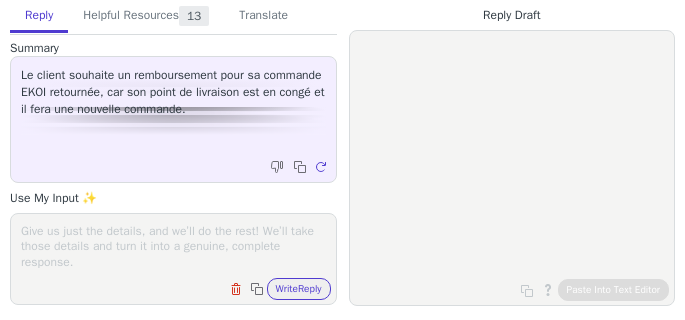 scroll, scrollTop: 0, scrollLeft: 0, axis: both 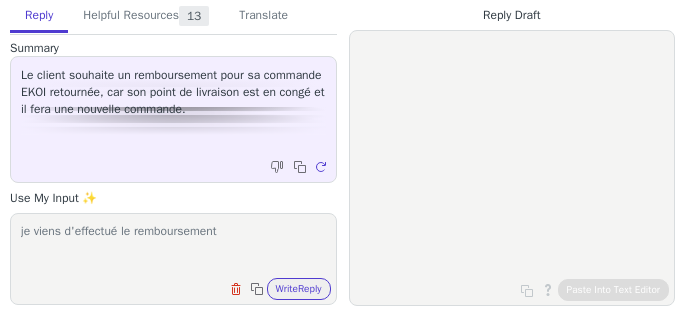 type on "je viens d'effectué le remboursement" 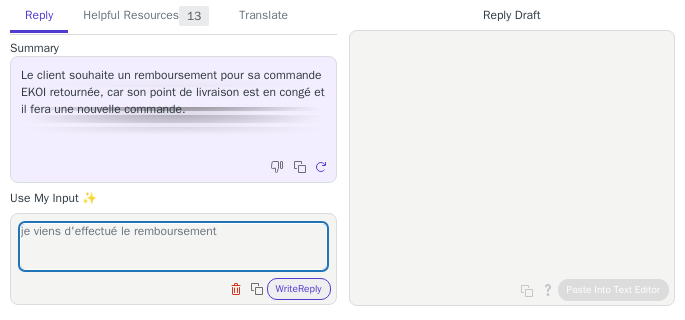 click on "Clear field Copy to clipboard Write  Reply" at bounding box center (183, 287) 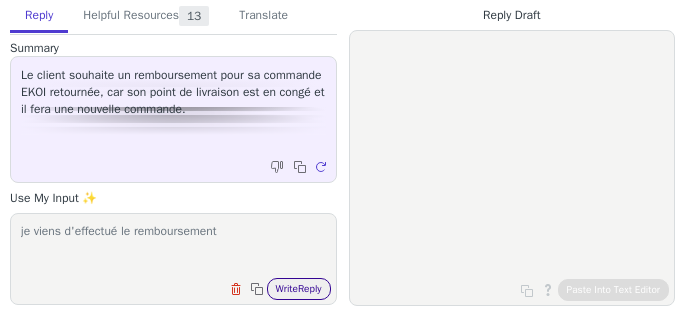 click on "Write  Reply" at bounding box center (299, 289) 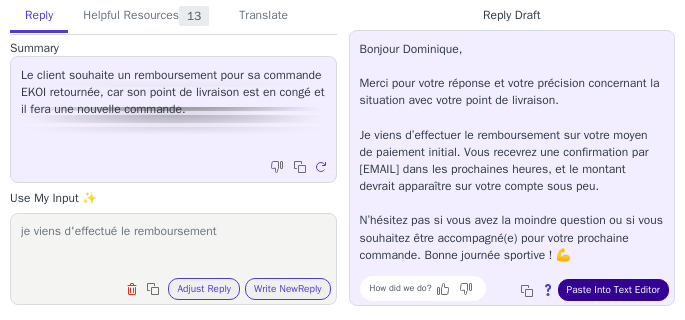 click on "Paste Into Text Editor" at bounding box center [613, 290] 